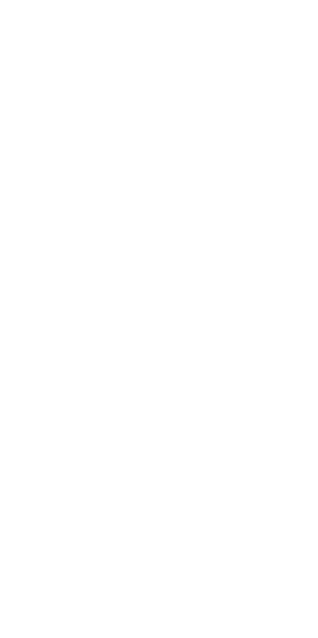 scroll, scrollTop: 0, scrollLeft: 0, axis: both 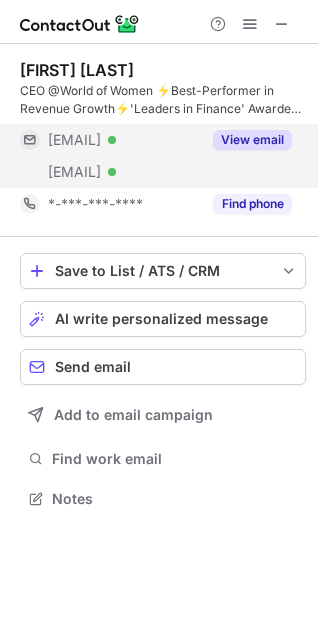 click on "***@worldofwomen.art" at bounding box center (74, 172) 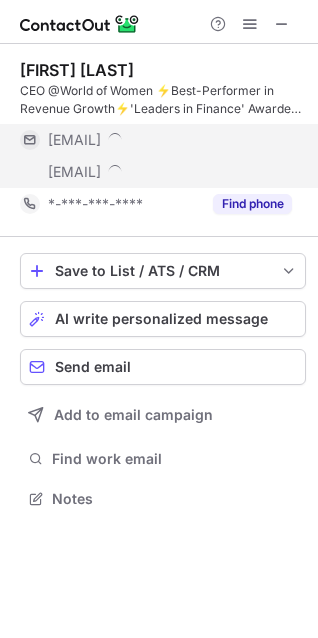 scroll, scrollTop: 10, scrollLeft: 10, axis: both 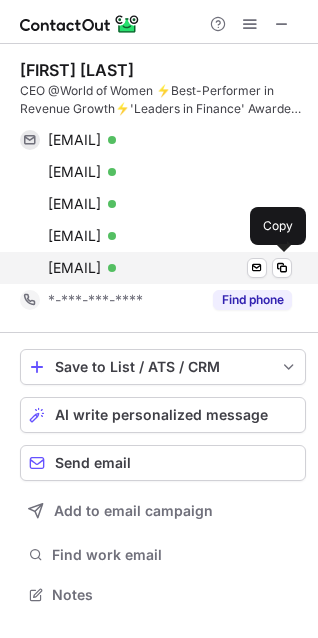 click on "vi@worldofwomen.art" at bounding box center [74, 268] 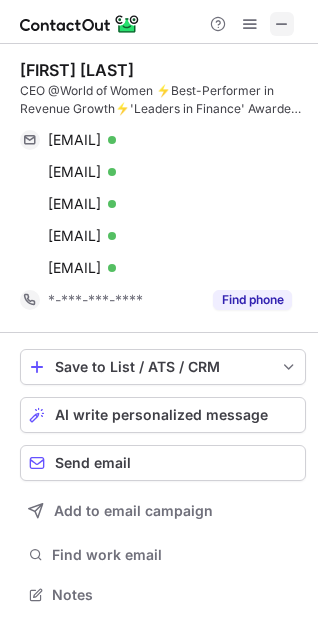 click at bounding box center (282, 24) 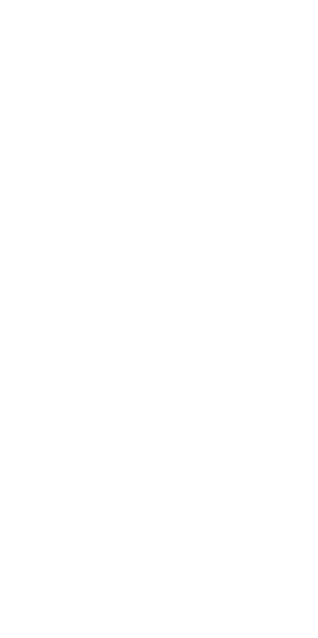 scroll, scrollTop: 0, scrollLeft: 0, axis: both 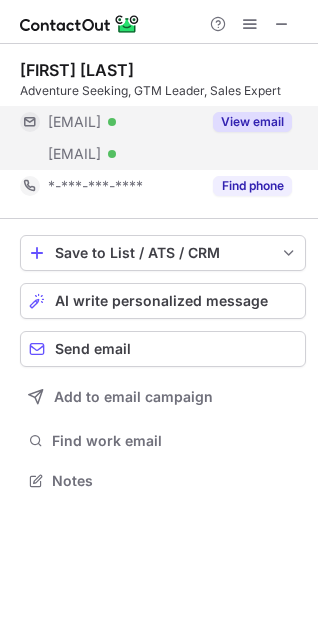 click on "***@gmail.com" at bounding box center [74, 122] 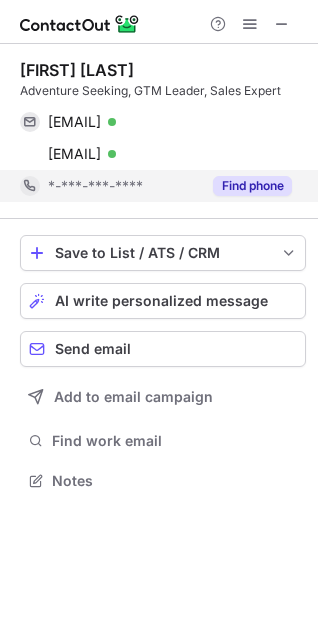click on "*-***-***-****" at bounding box center (95, 186) 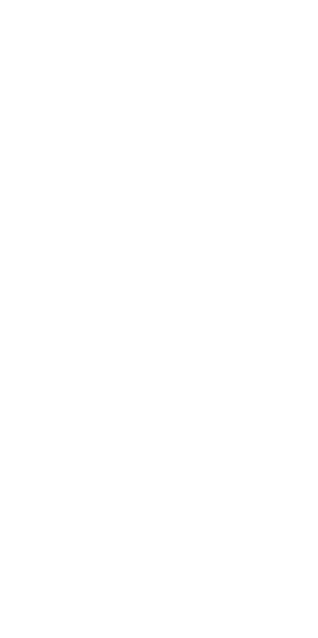 scroll, scrollTop: 0, scrollLeft: 0, axis: both 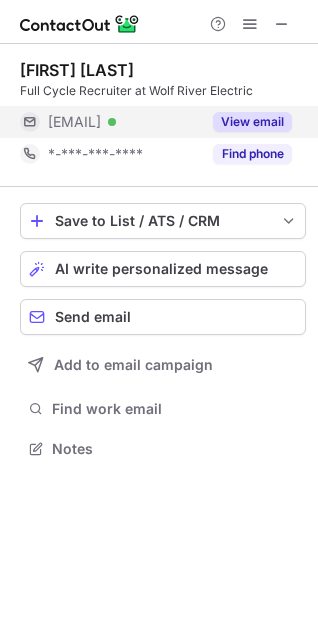 click on "***@wolfriverelectric.com" at bounding box center [74, 122] 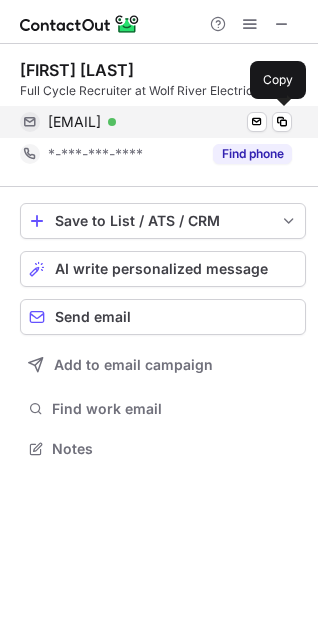 click on "danielle@wolfriverelectric.com" at bounding box center [74, 122] 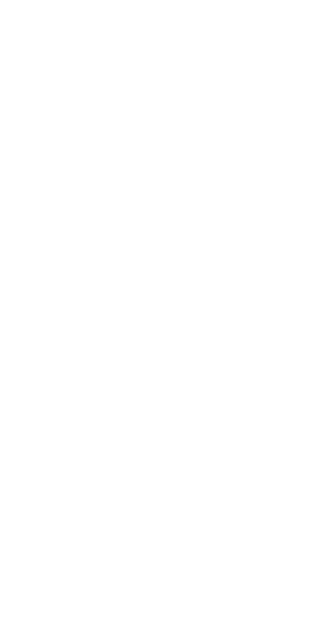 scroll, scrollTop: 0, scrollLeft: 0, axis: both 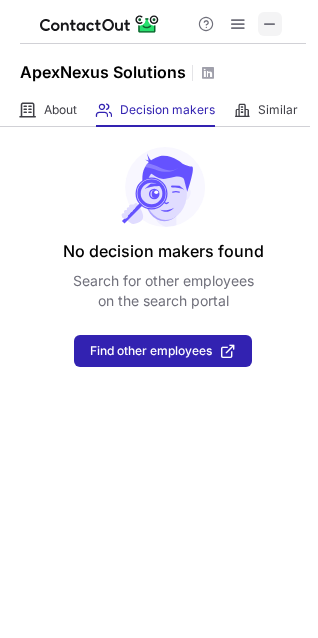 click at bounding box center (270, 24) 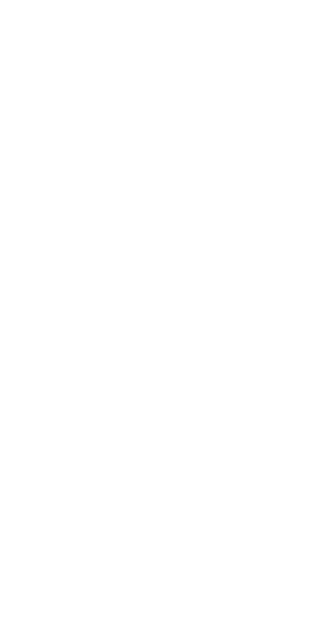 scroll, scrollTop: 0, scrollLeft: 0, axis: both 